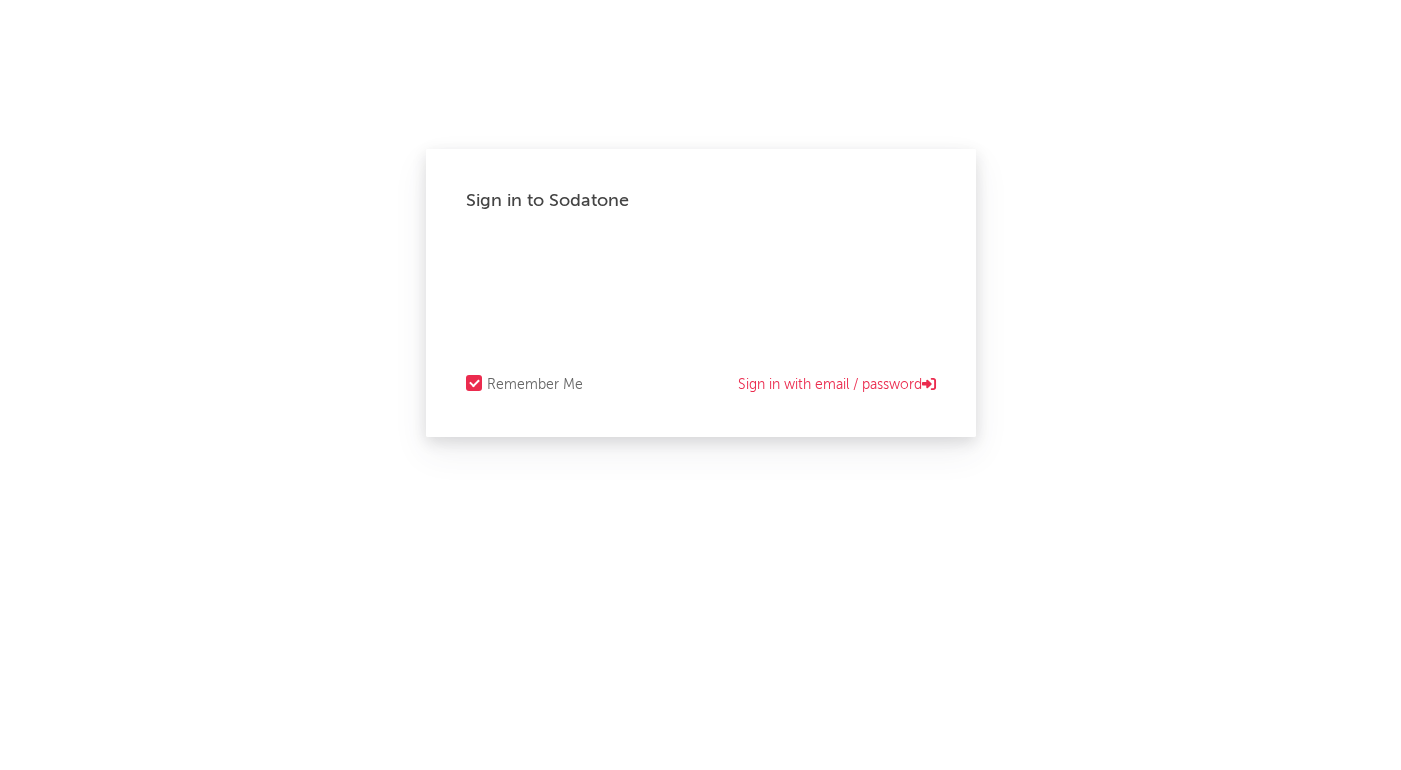 scroll, scrollTop: 0, scrollLeft: 0, axis: both 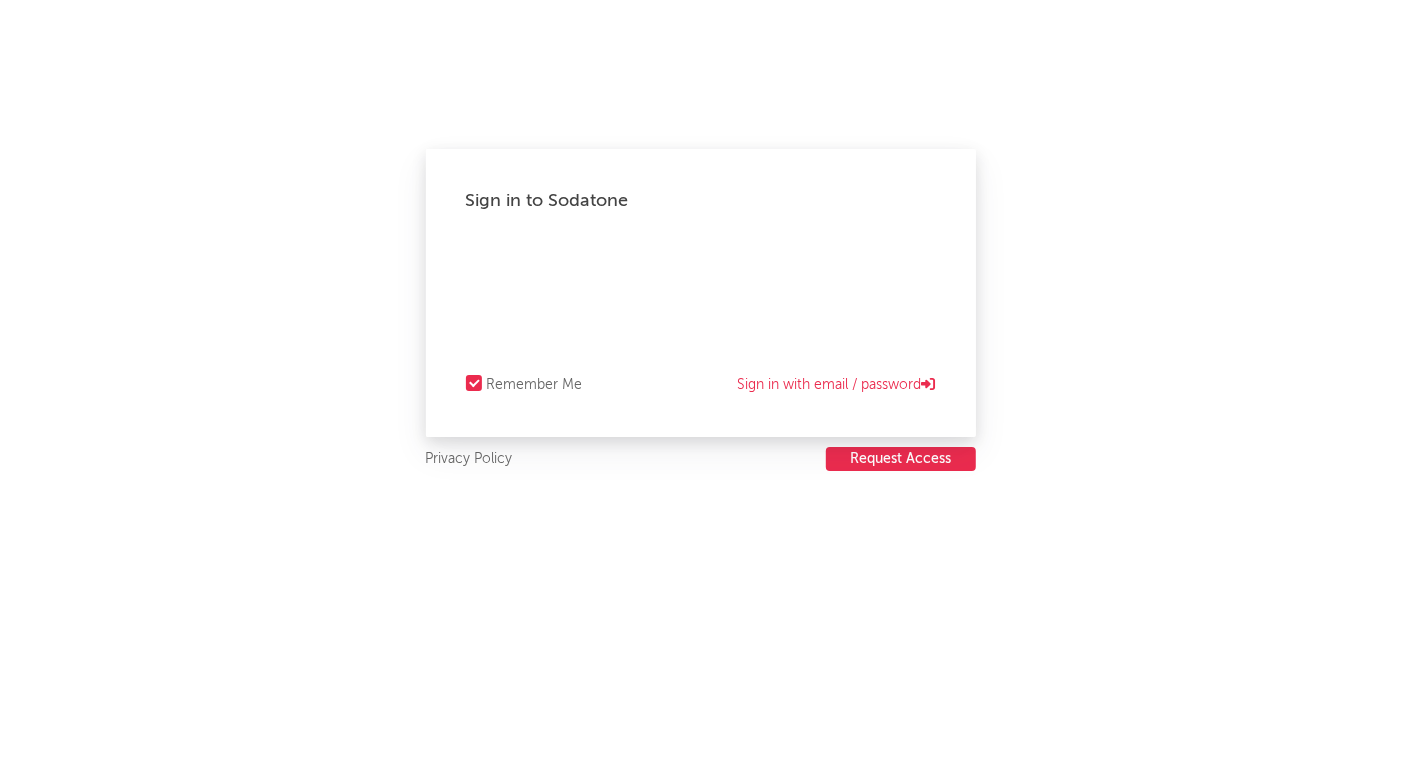 select on "recorded_music" 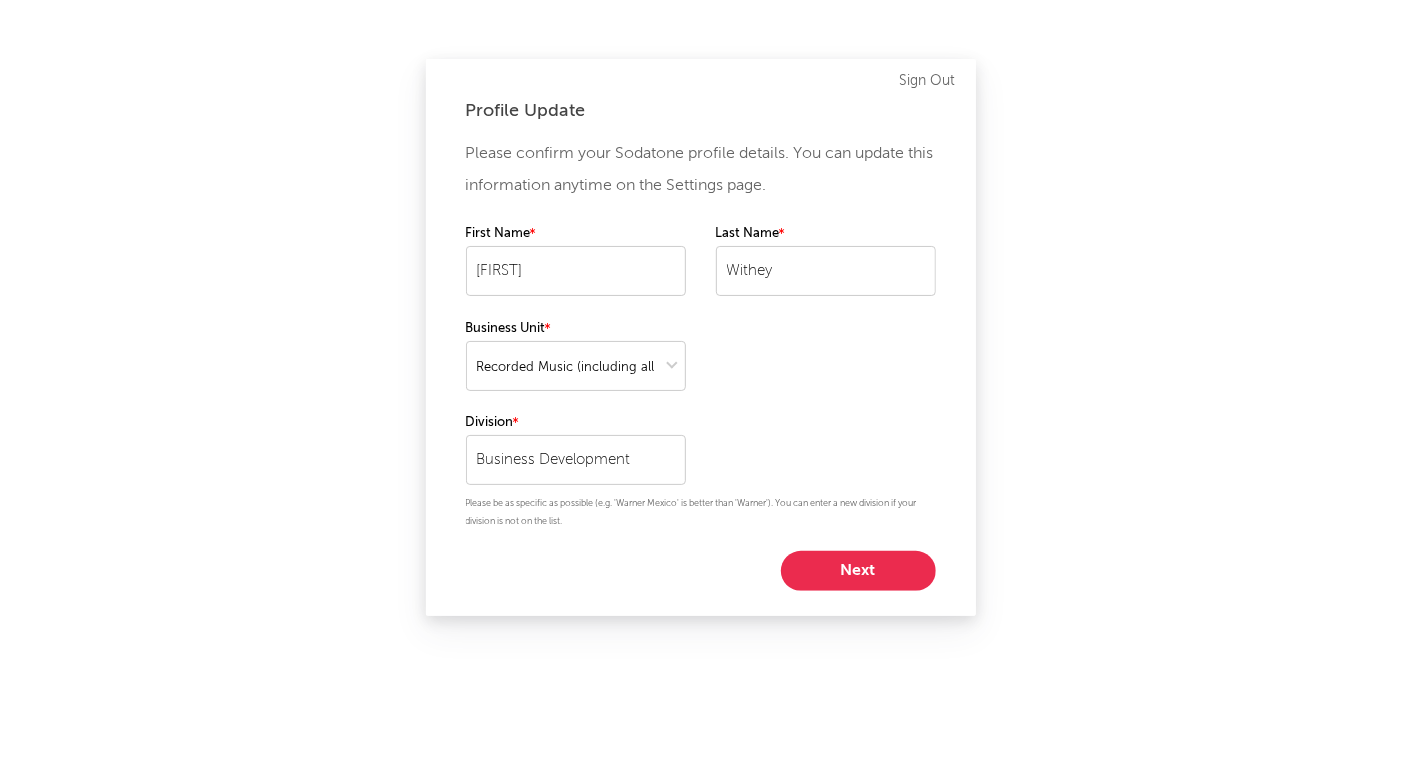click on "Next" at bounding box center (858, 571) 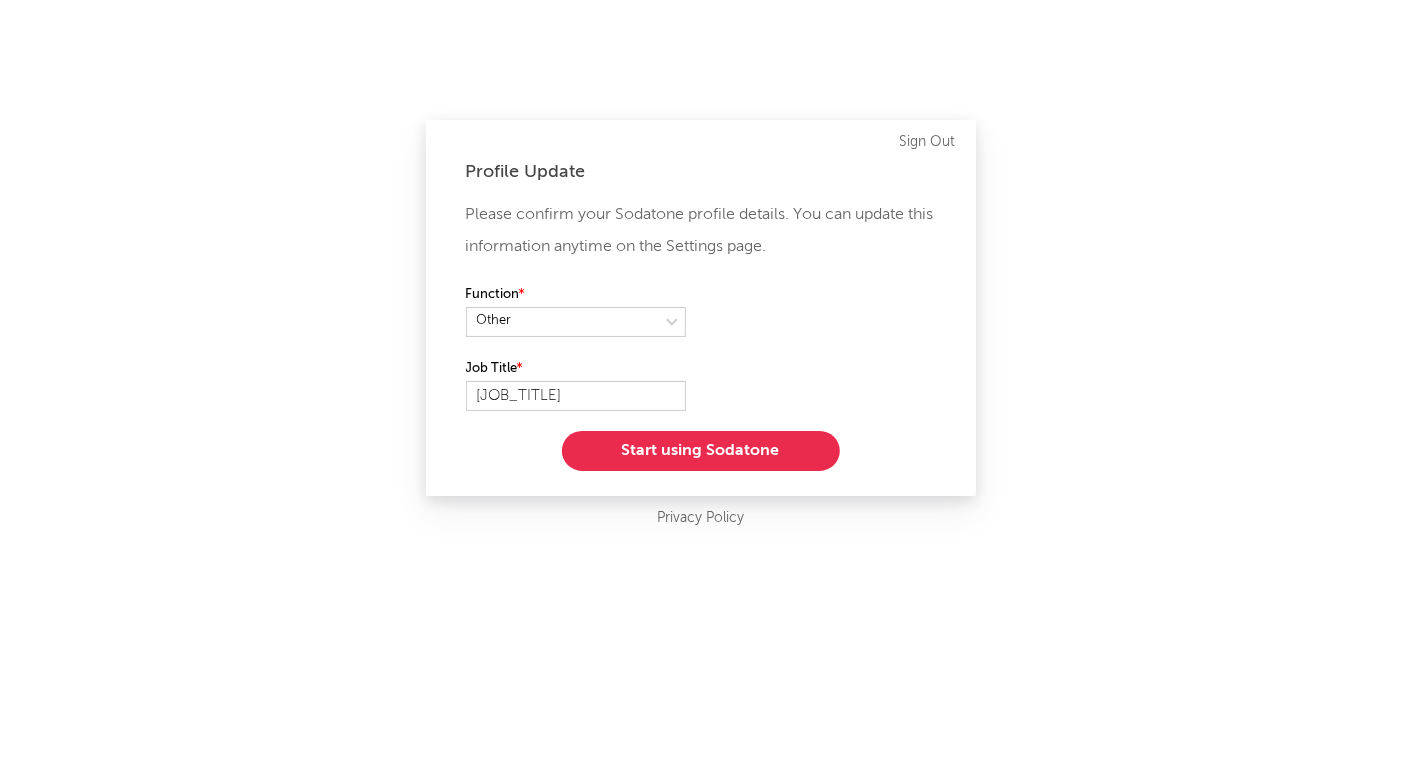 click on "Start using Sodatone" at bounding box center (701, 451) 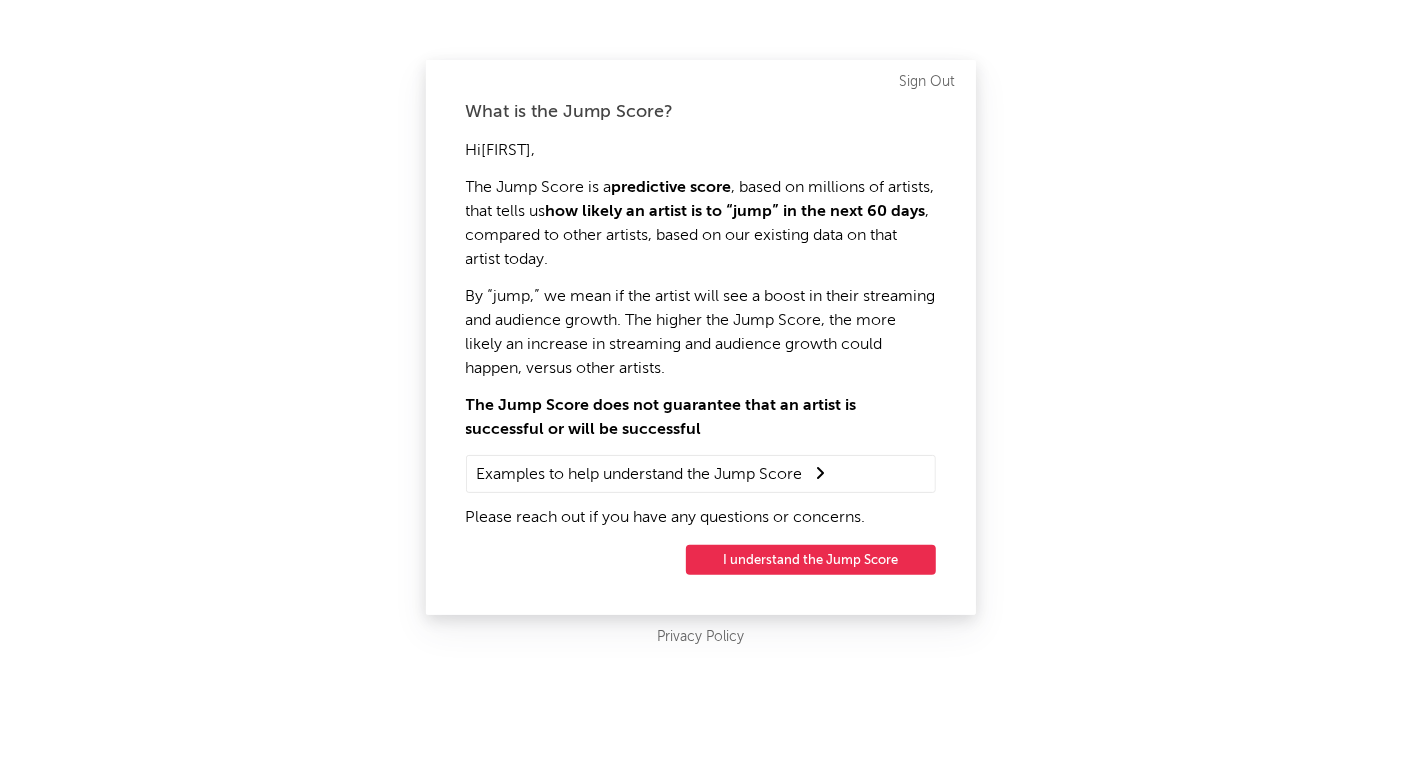 click on "I understand the Jump Score" at bounding box center [811, 560] 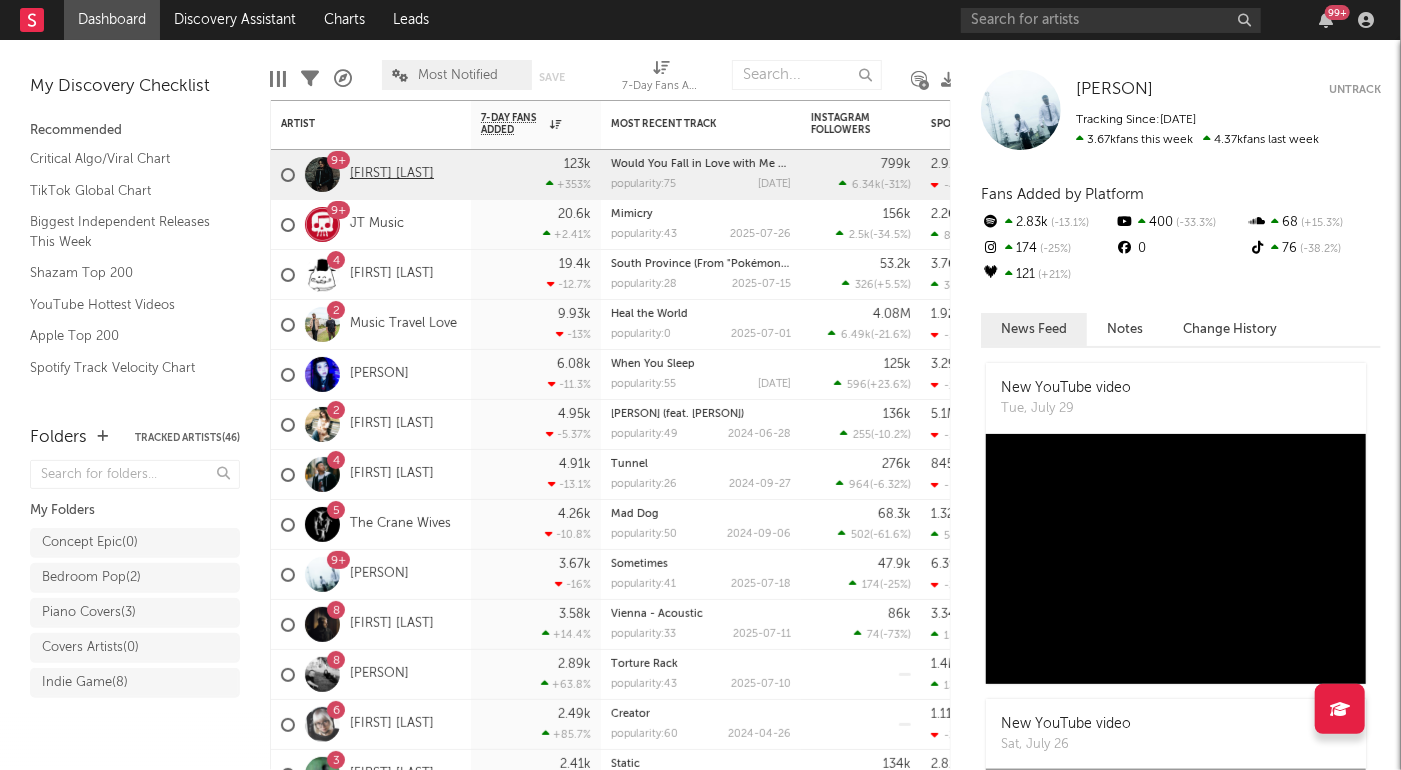 click on "[FIRST] [LAST]" at bounding box center (392, 174) 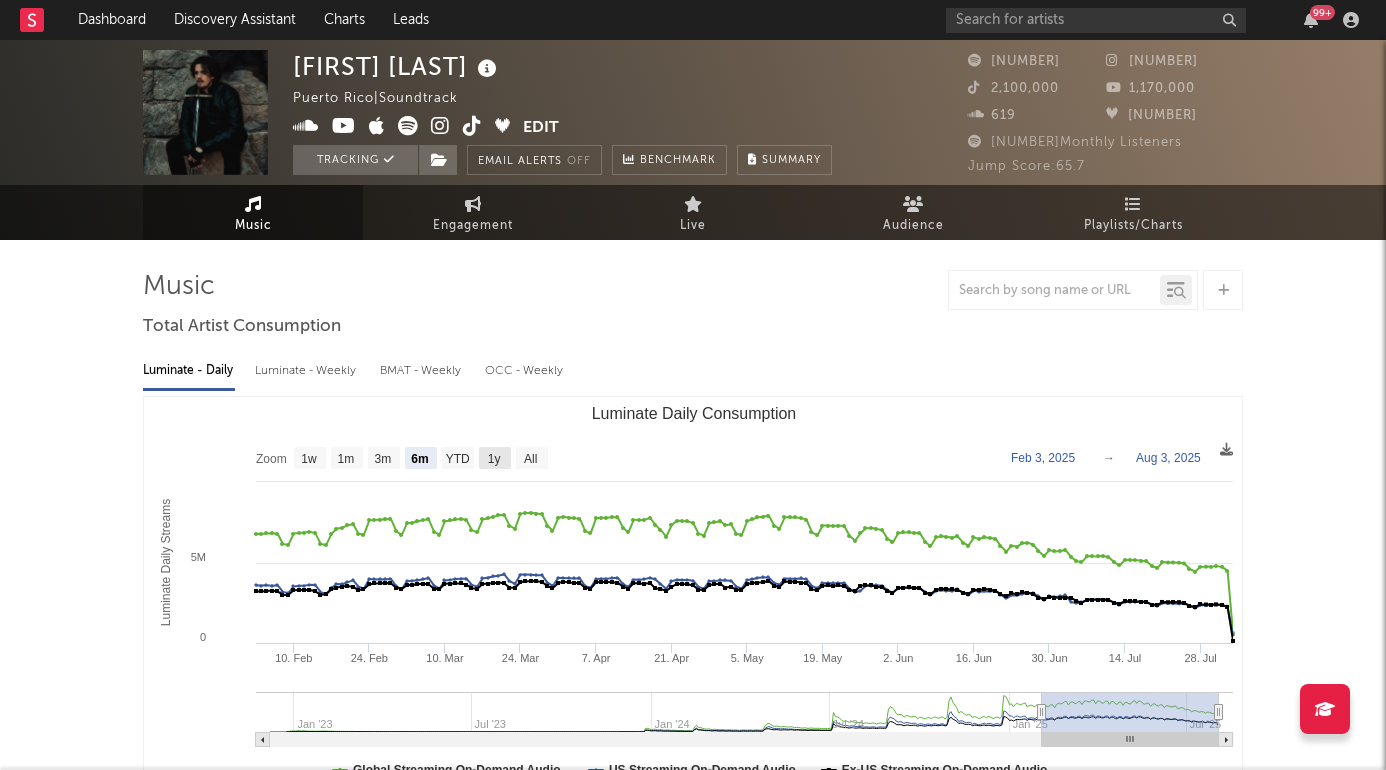 click 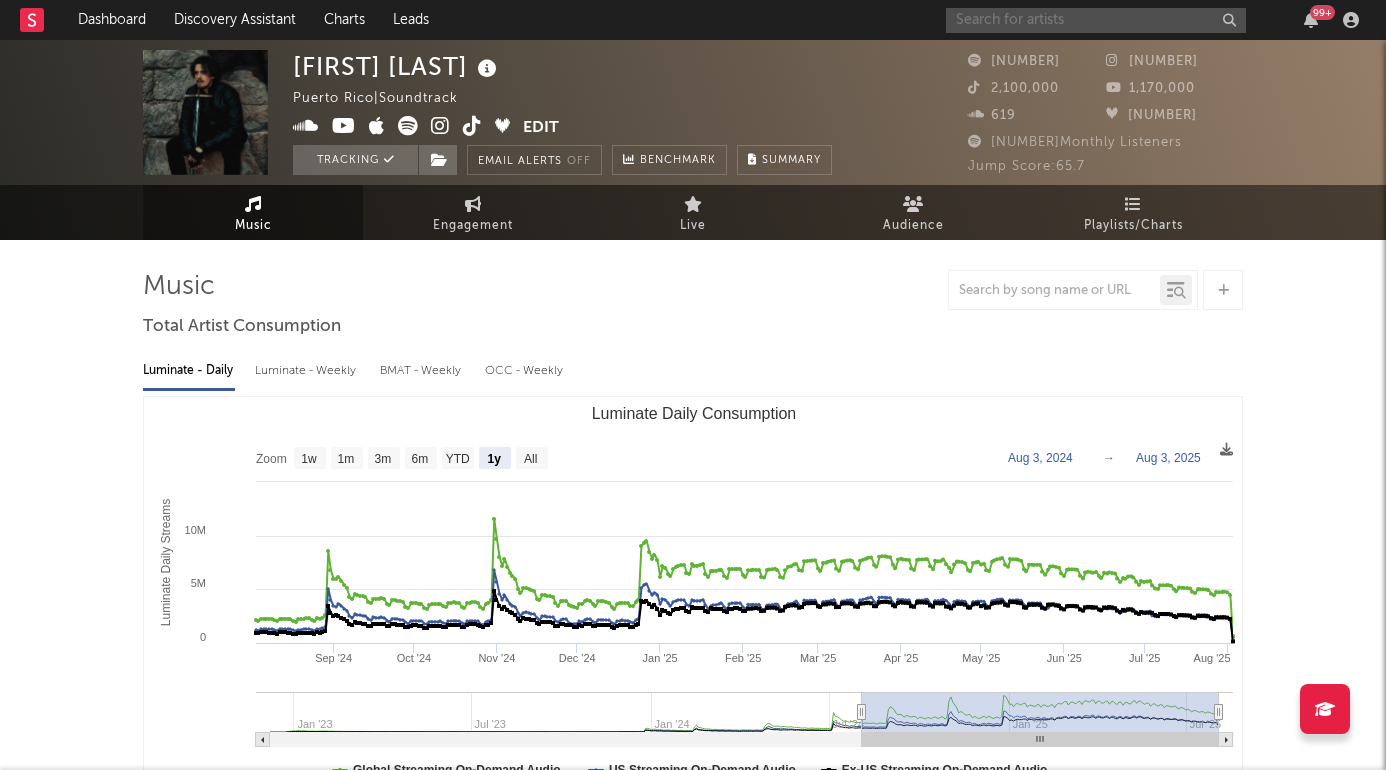 click at bounding box center (1096, 20) 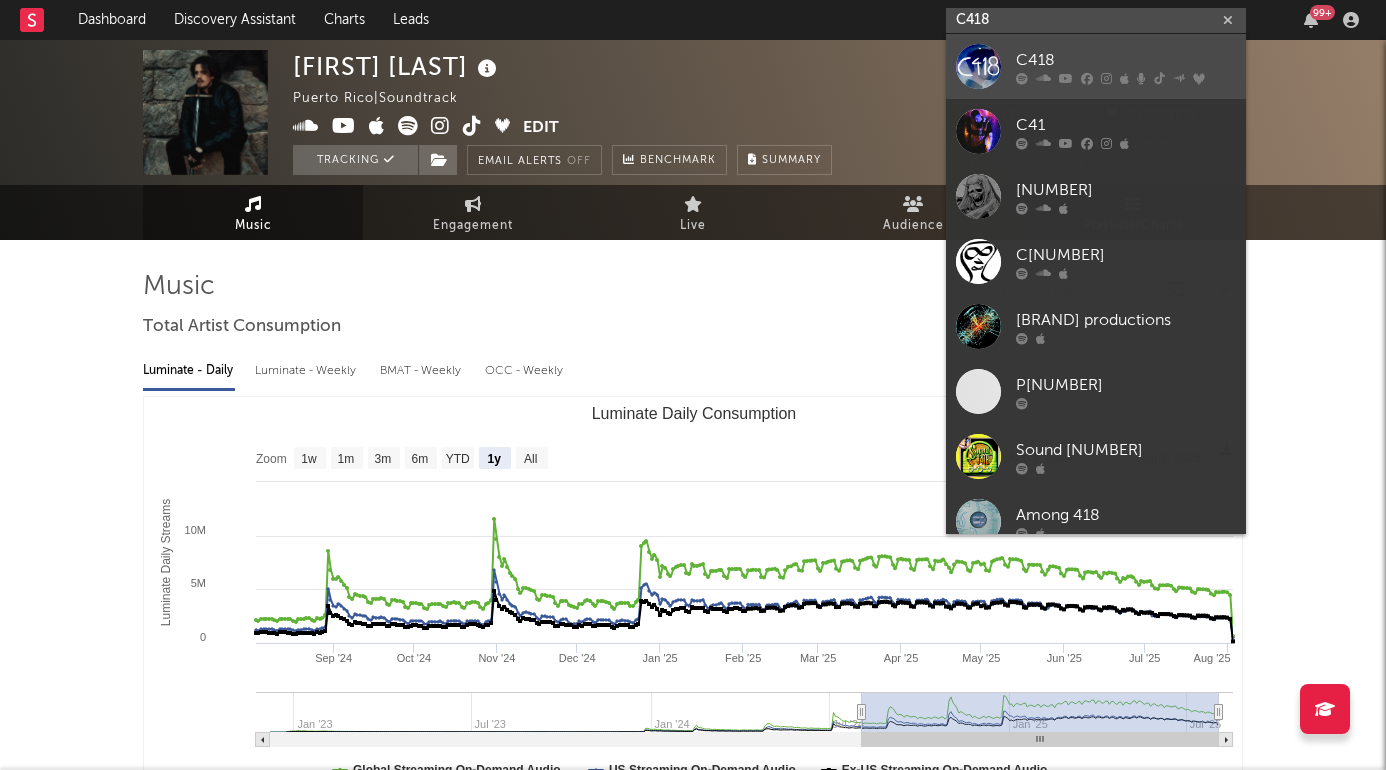 type on "C418" 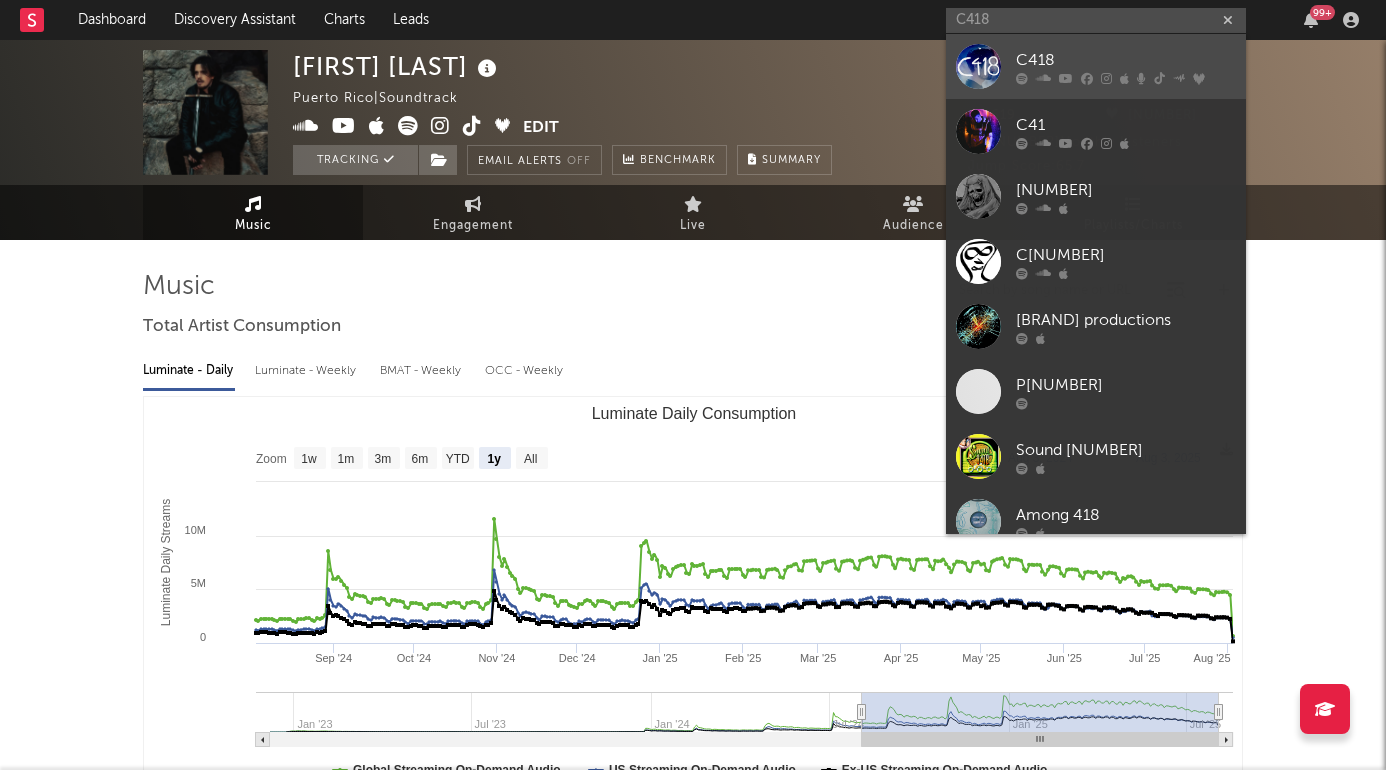 click on "C418" at bounding box center [1126, 60] 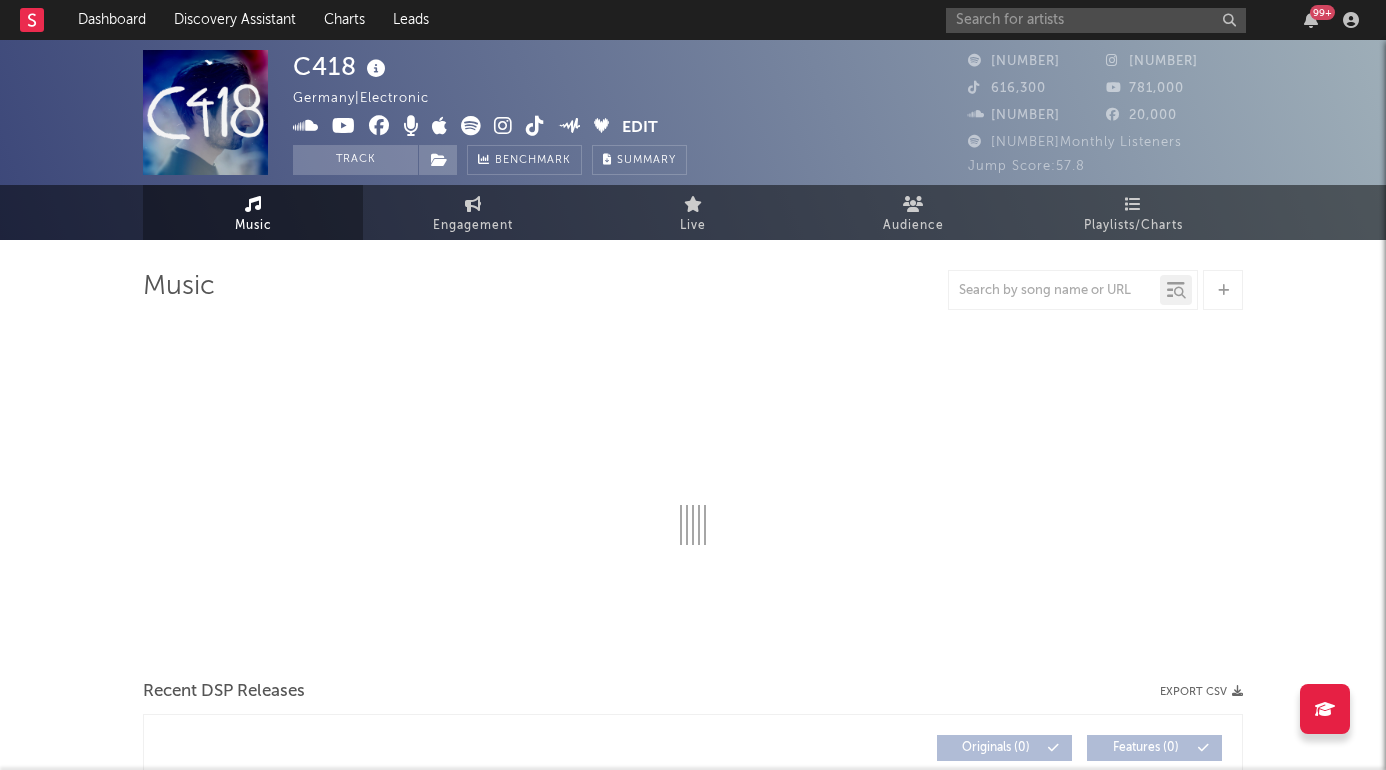 select on "6m" 